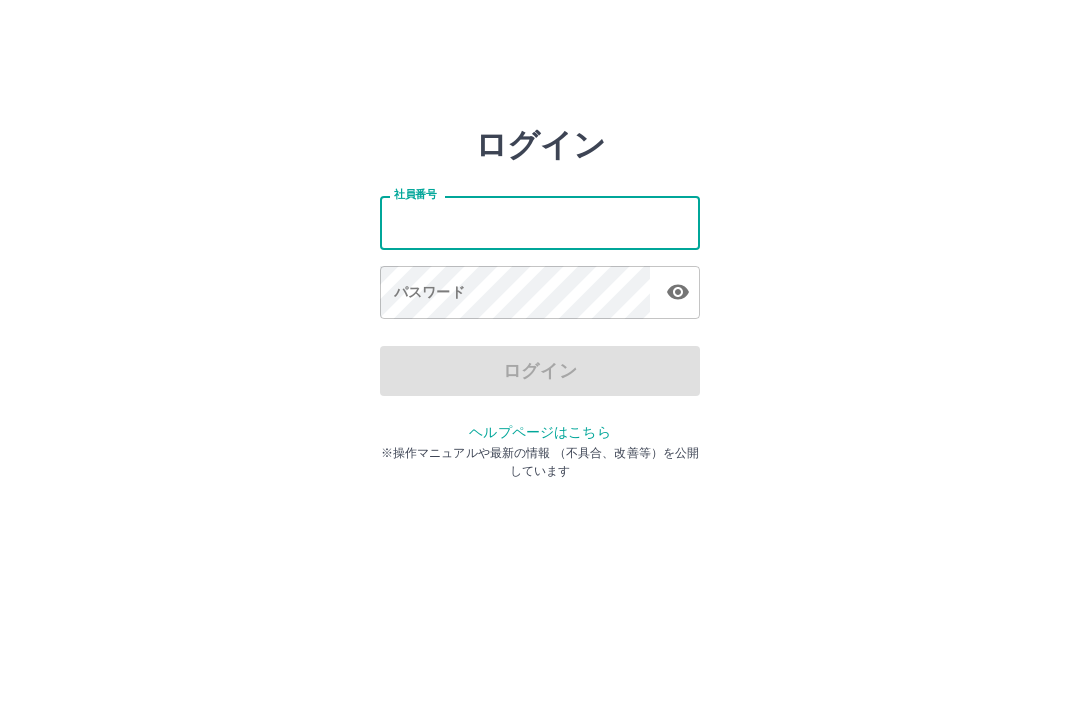 scroll, scrollTop: 0, scrollLeft: 0, axis: both 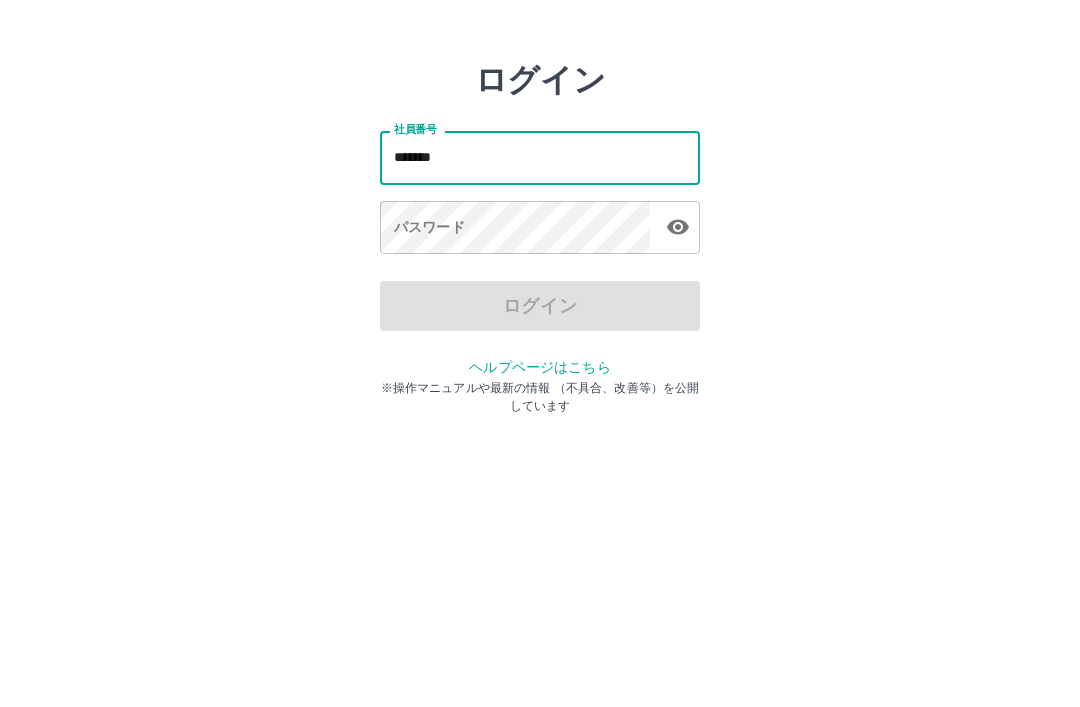 type on "*******" 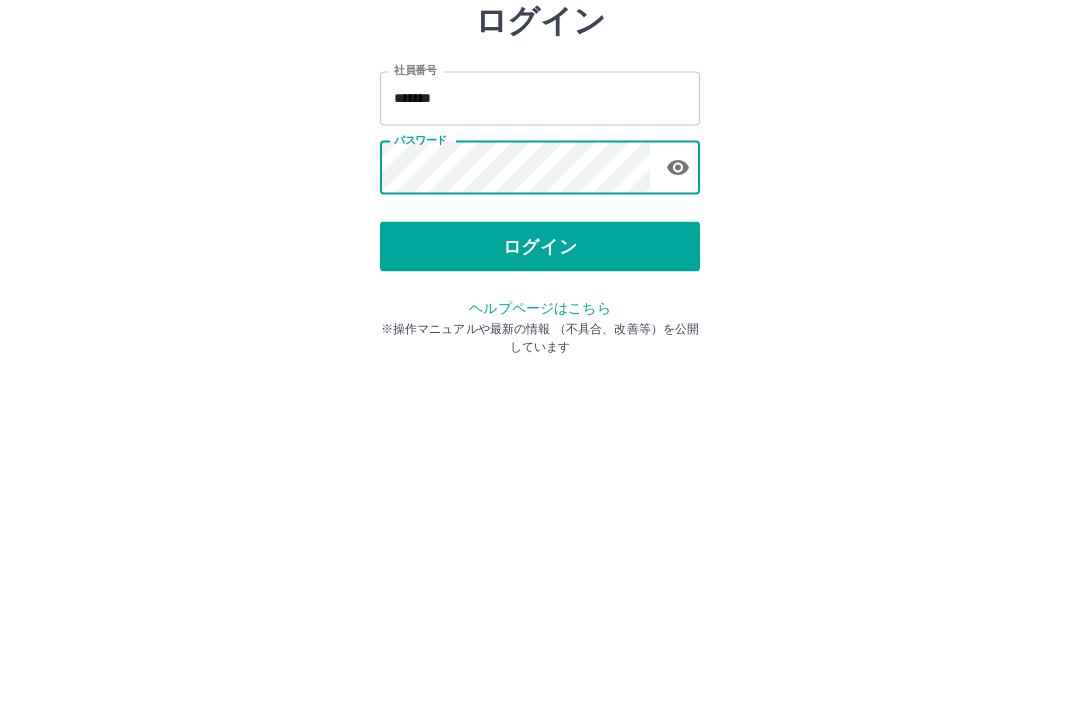 click on "ログイン" at bounding box center [540, 371] 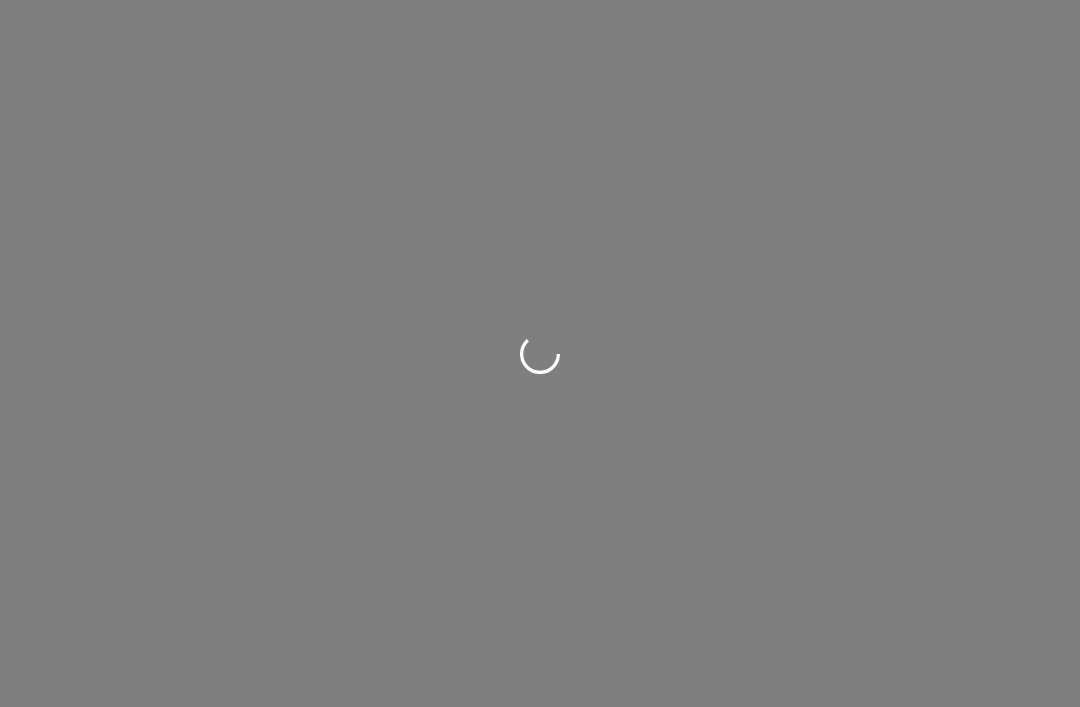 scroll, scrollTop: 0, scrollLeft: 0, axis: both 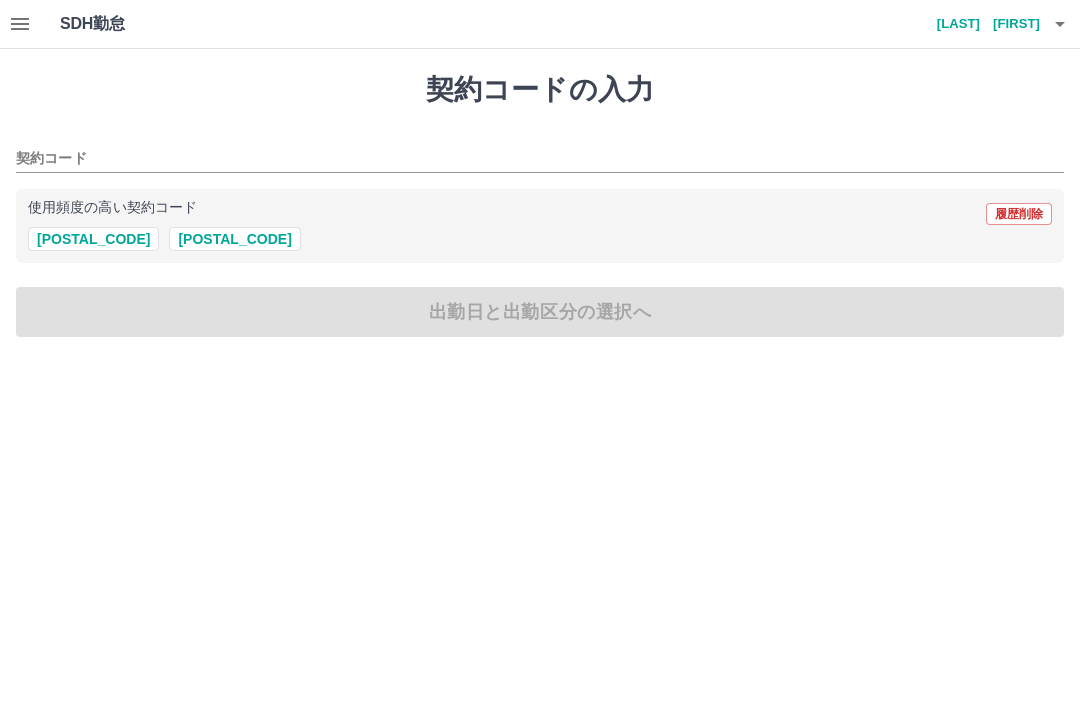 click on "43190031" at bounding box center [234, 239] 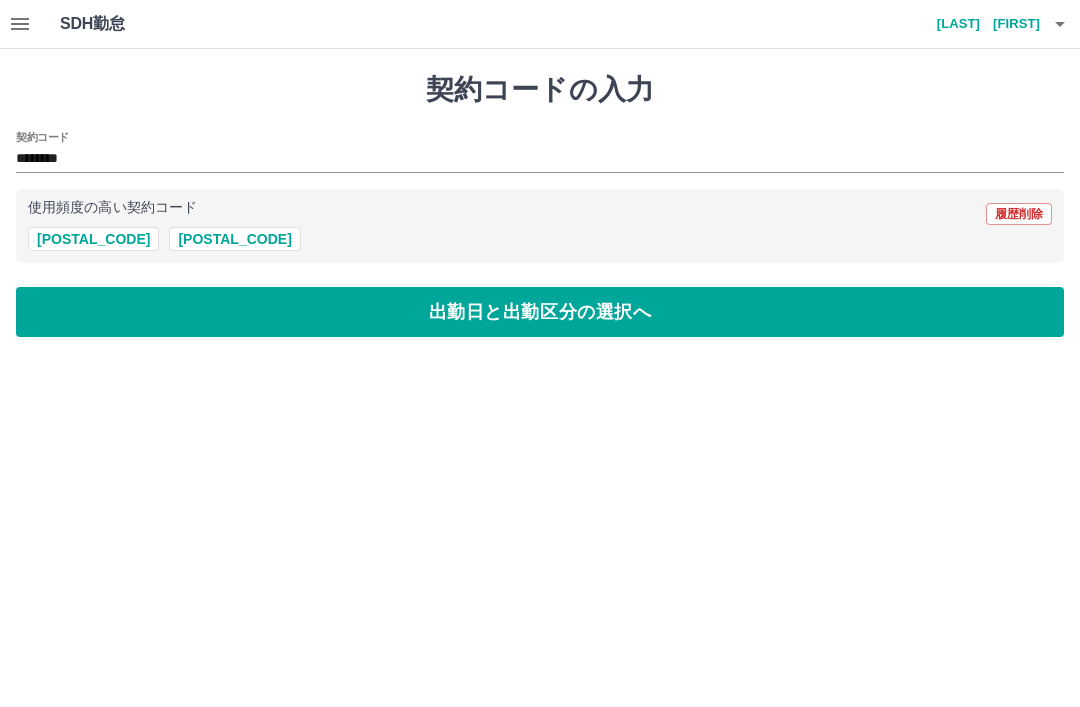 click on "出勤日と出勤区分の選択へ" at bounding box center (540, 312) 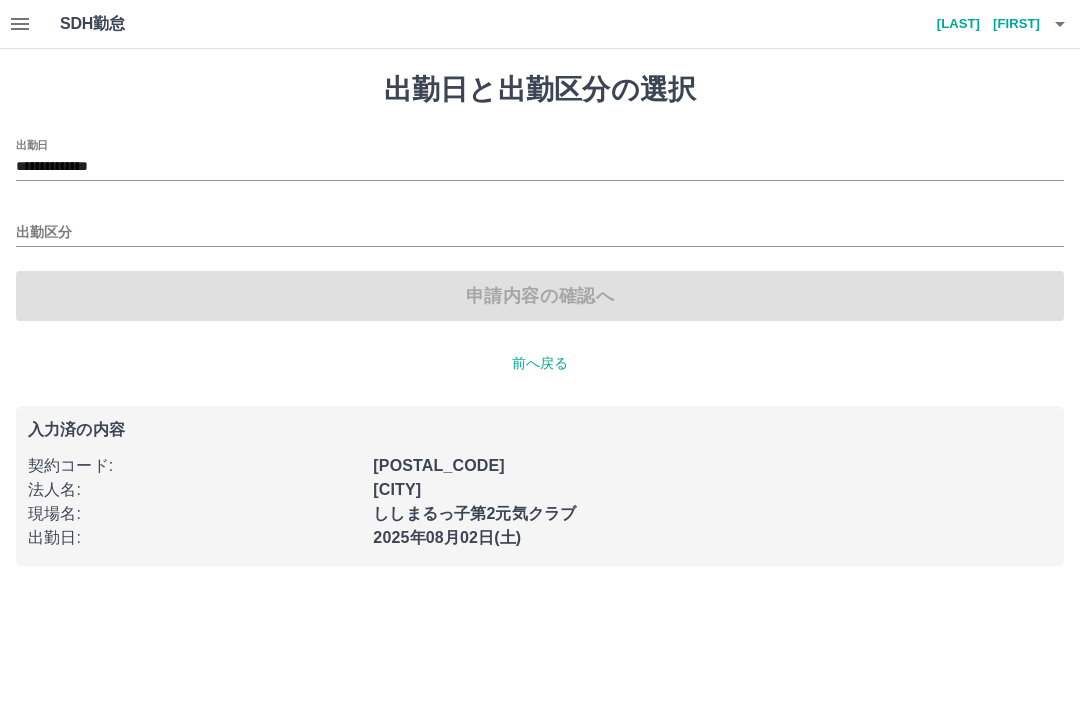 click on "出勤区分" at bounding box center (540, 233) 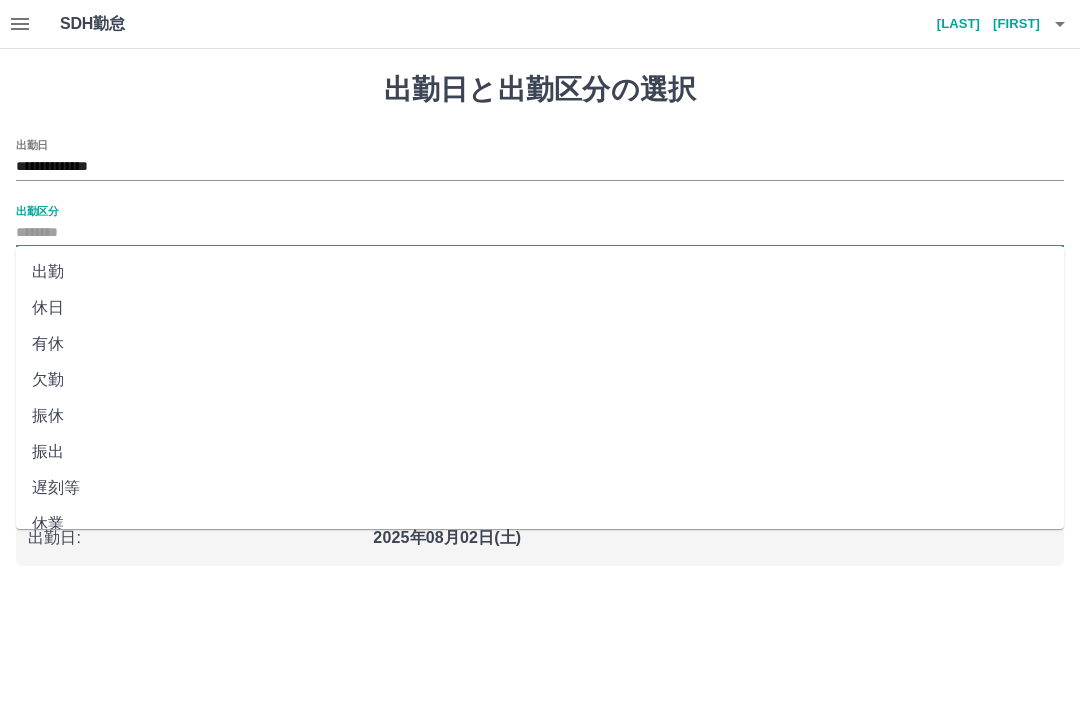 click on "出勤" at bounding box center [540, 272] 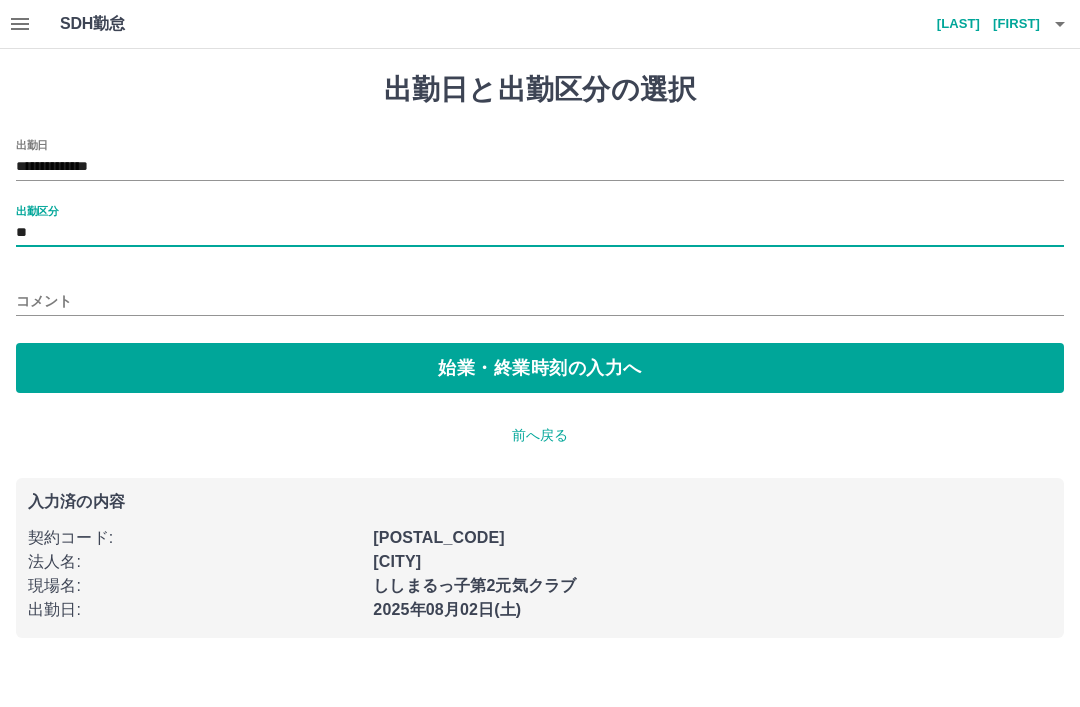 click on "始業・終業時刻の入力へ" at bounding box center [540, 368] 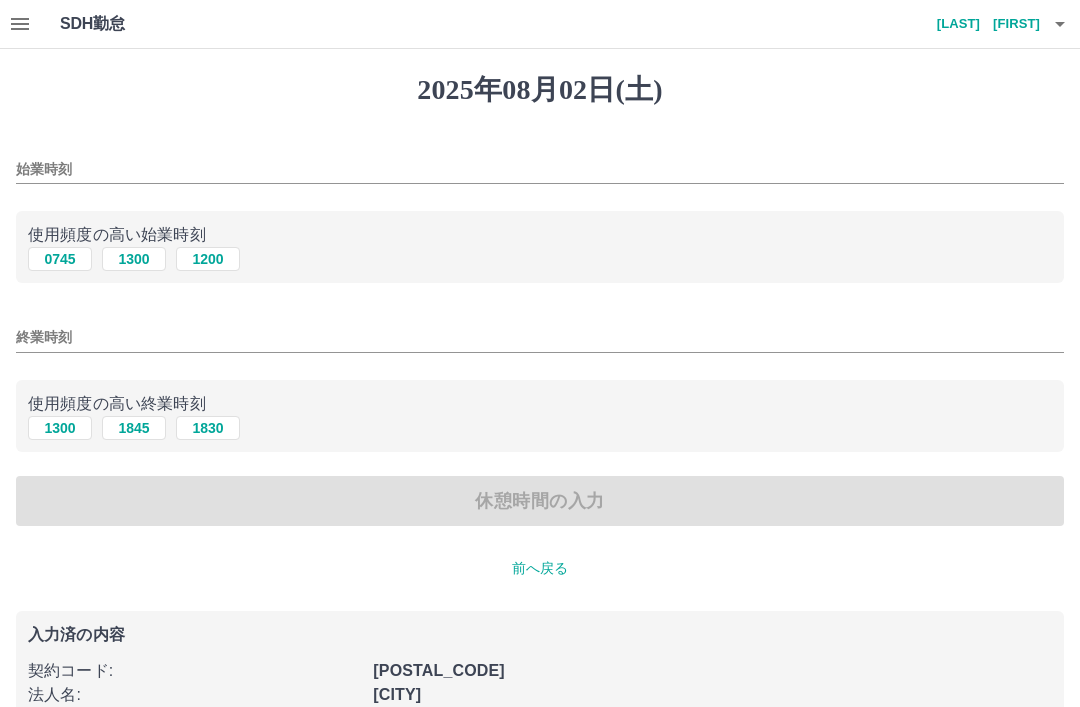 click on "1300" at bounding box center (134, 259) 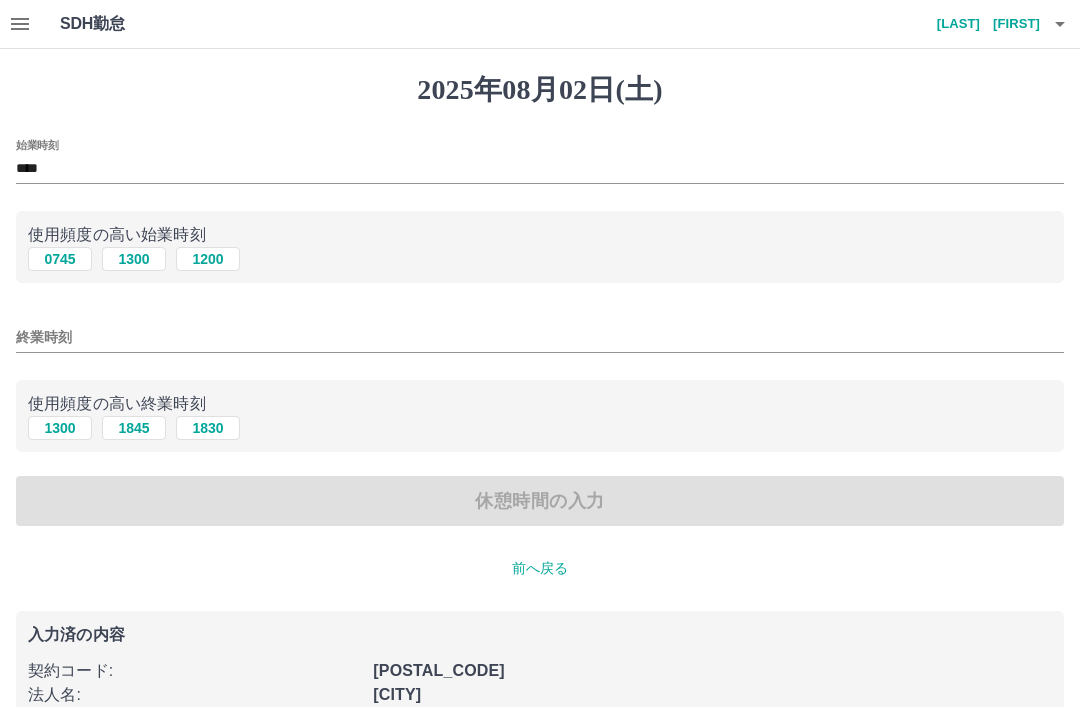 click on "1830" at bounding box center (208, 428) 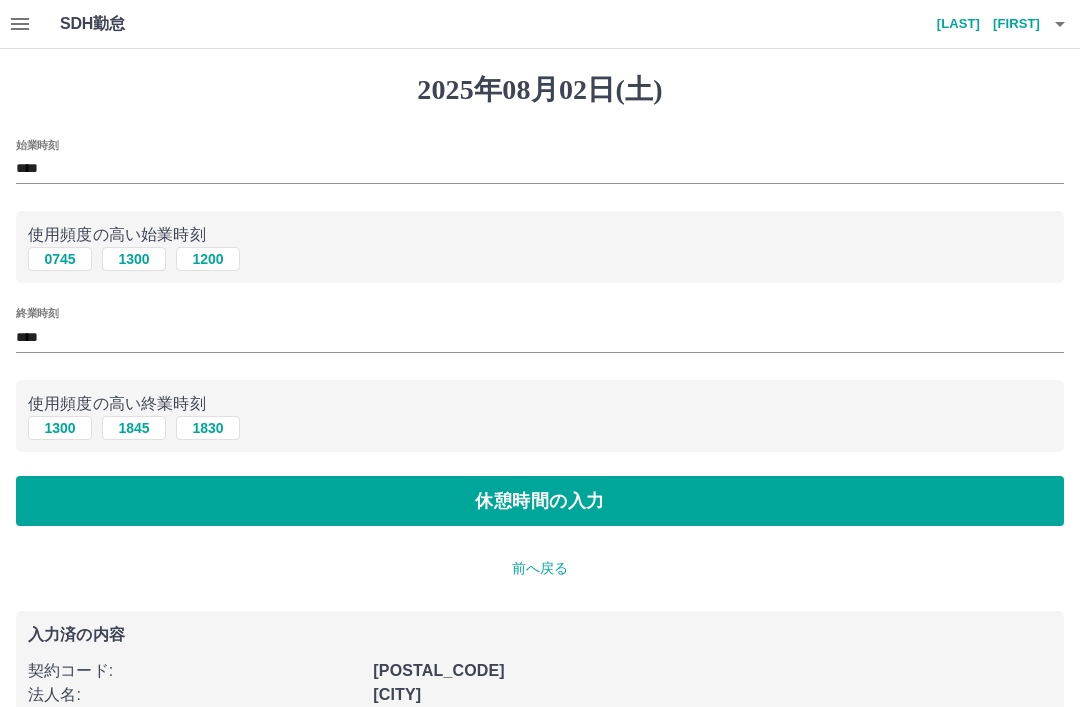 click on "休憩時間の入力" at bounding box center [540, 501] 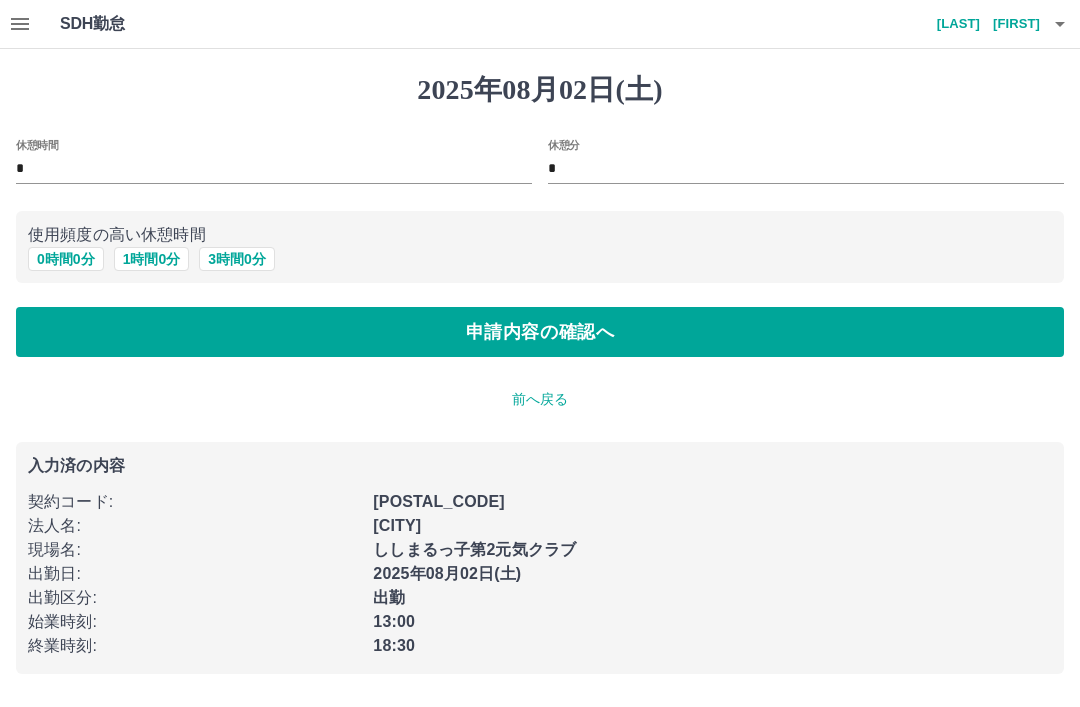 click on "申請内容の確認へ" at bounding box center (540, 332) 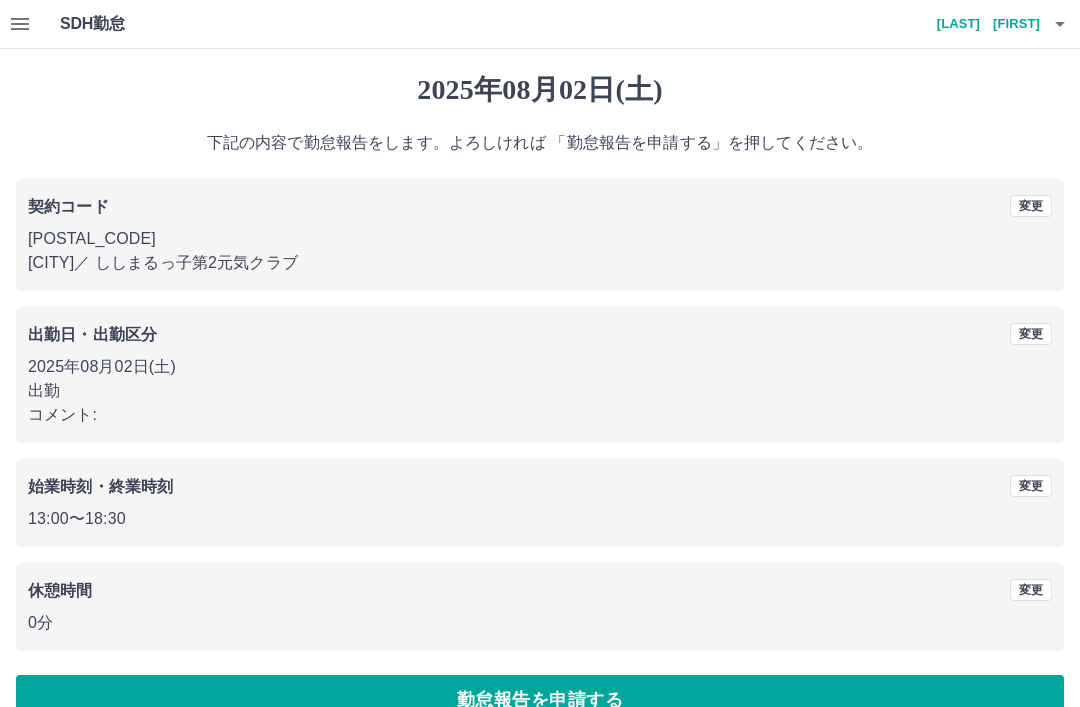 scroll, scrollTop: 41, scrollLeft: 0, axis: vertical 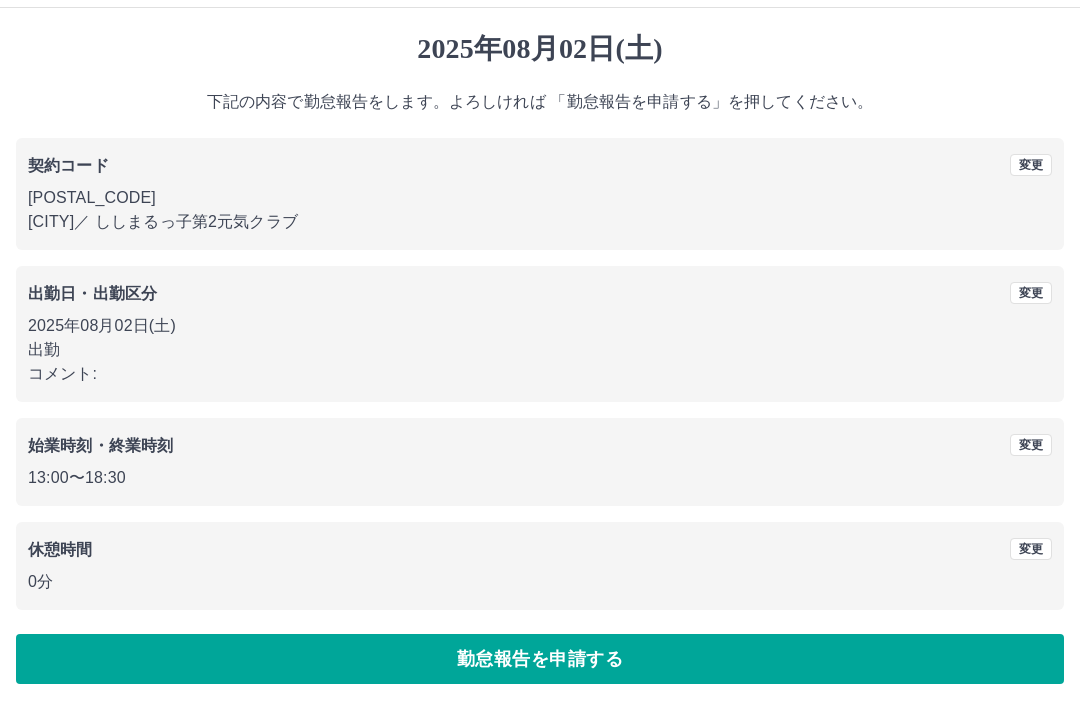 click on "勤怠報告を申請する" at bounding box center (540, 659) 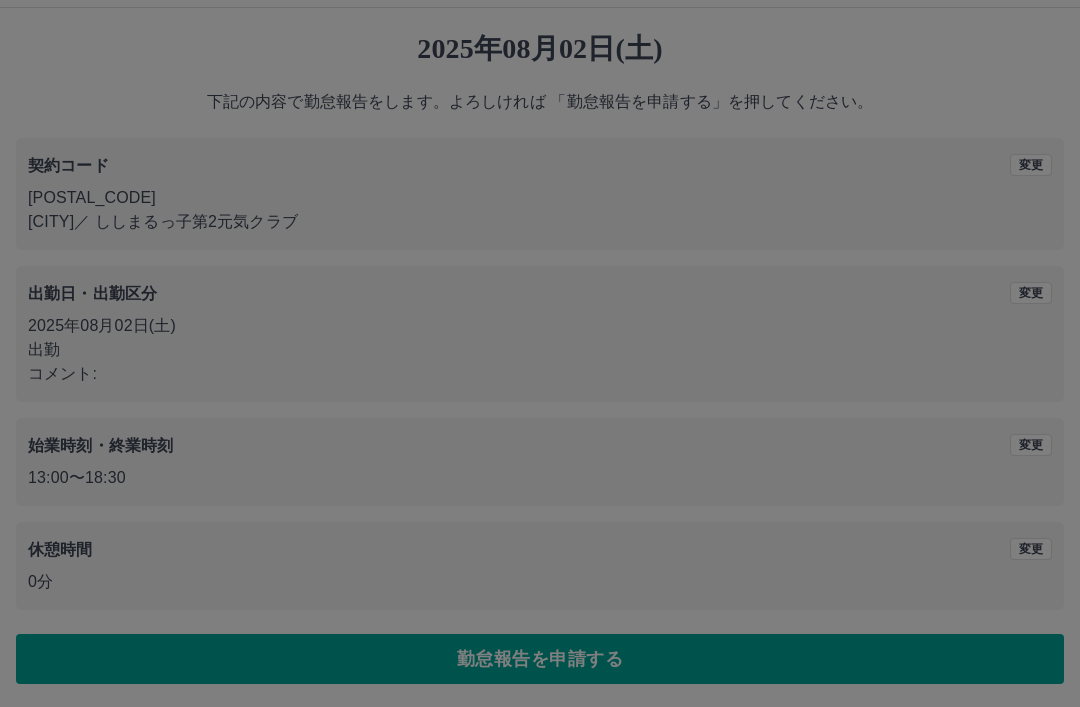 scroll, scrollTop: 0, scrollLeft: 0, axis: both 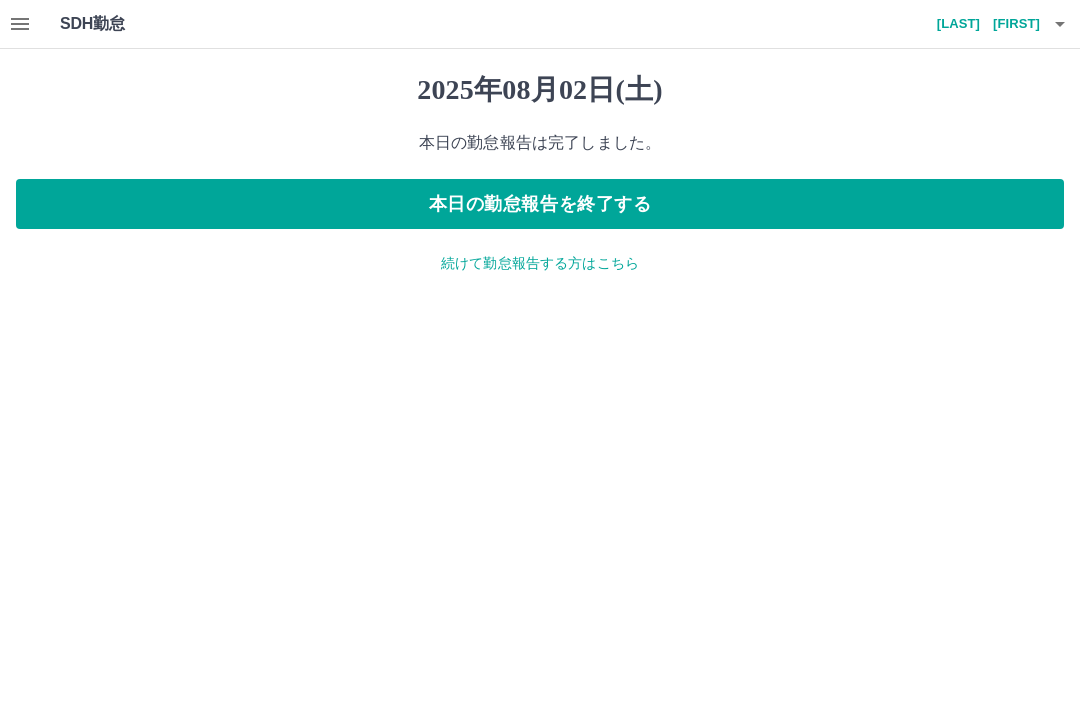 click on "本日の勤怠報告を終了する" at bounding box center (540, 204) 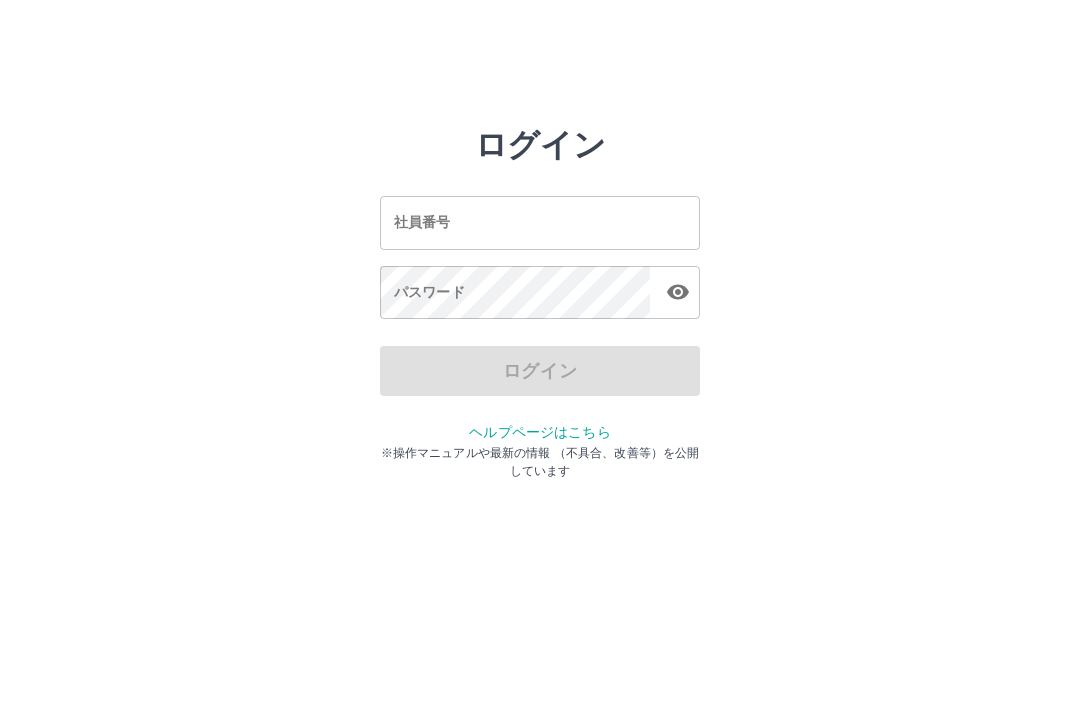 scroll, scrollTop: 0, scrollLeft: 0, axis: both 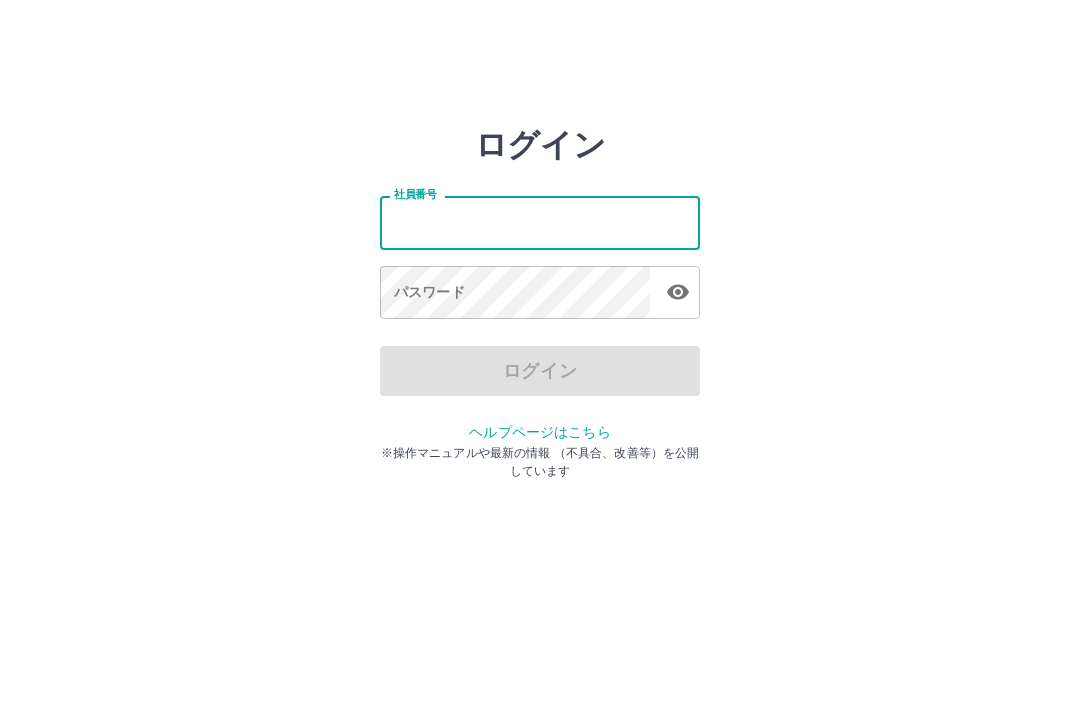 click on "社員番号" at bounding box center (540, 222) 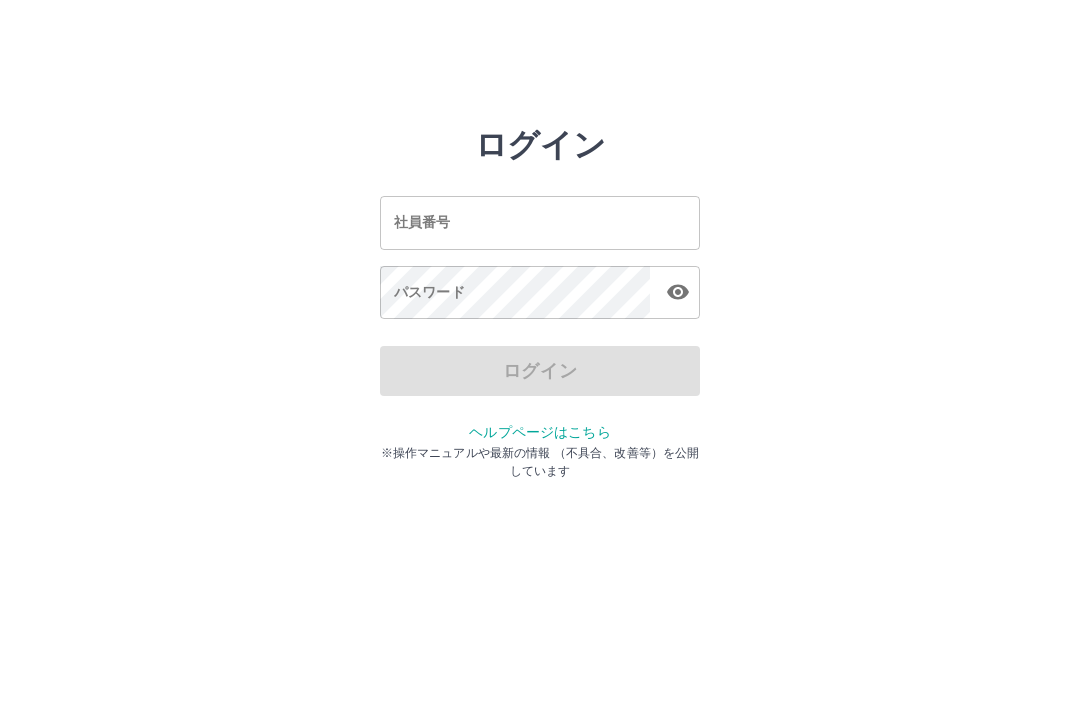 click on "社員番号 社員番号" at bounding box center [540, 222] 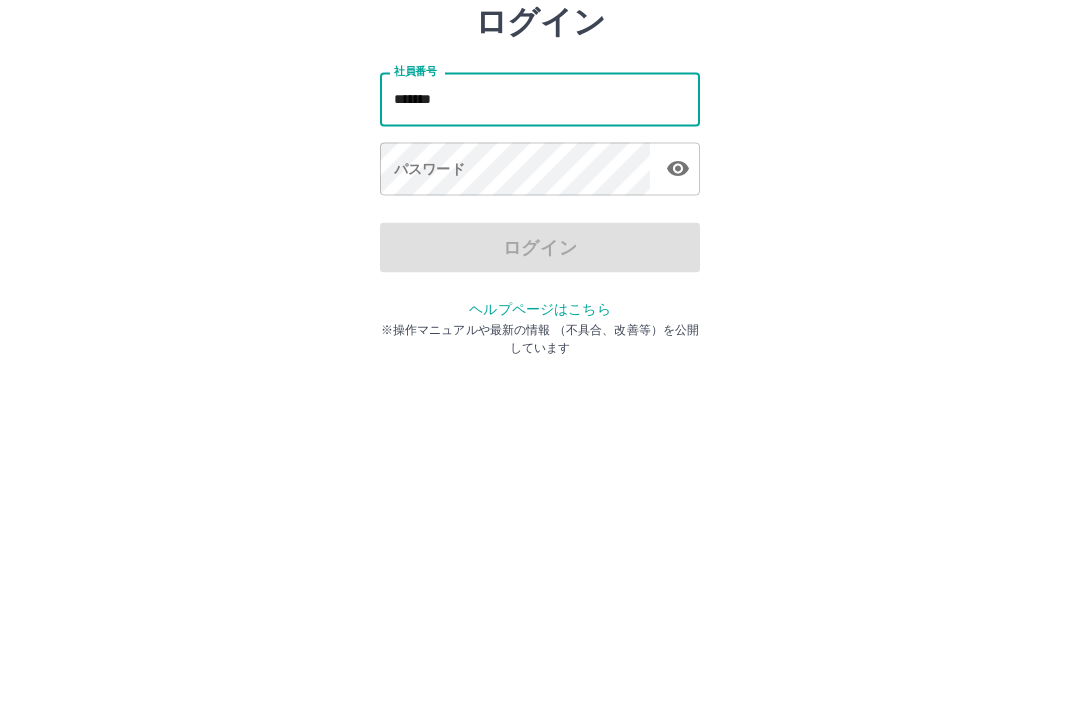 type on "*******" 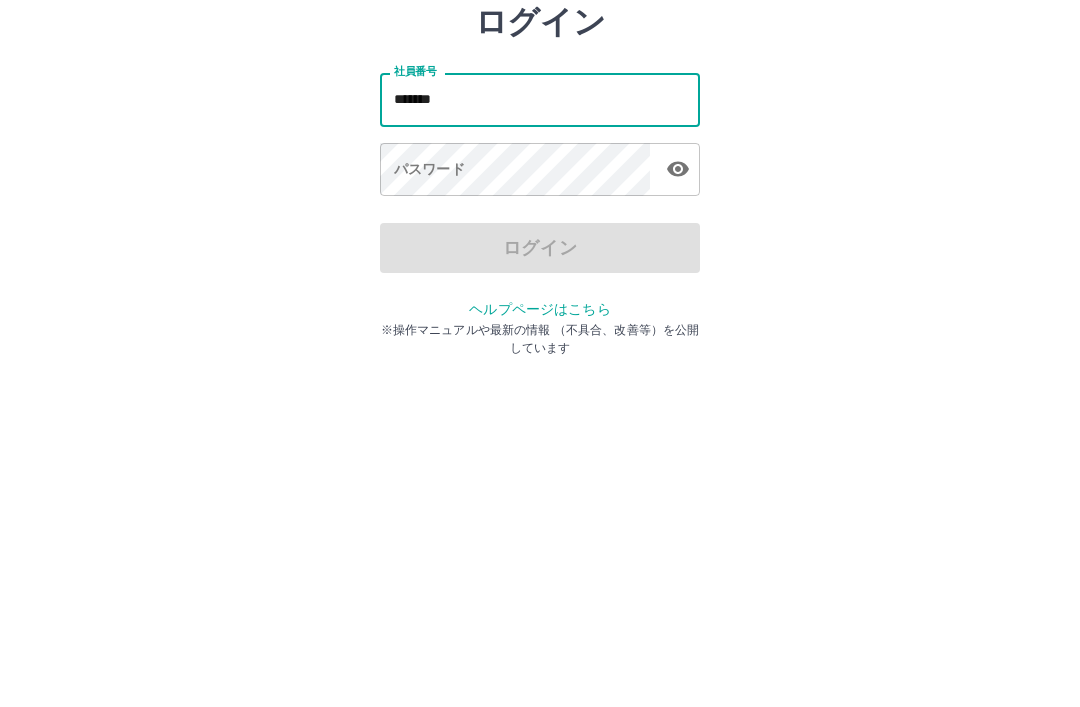 click on "パスワード パスワード" at bounding box center (540, 294) 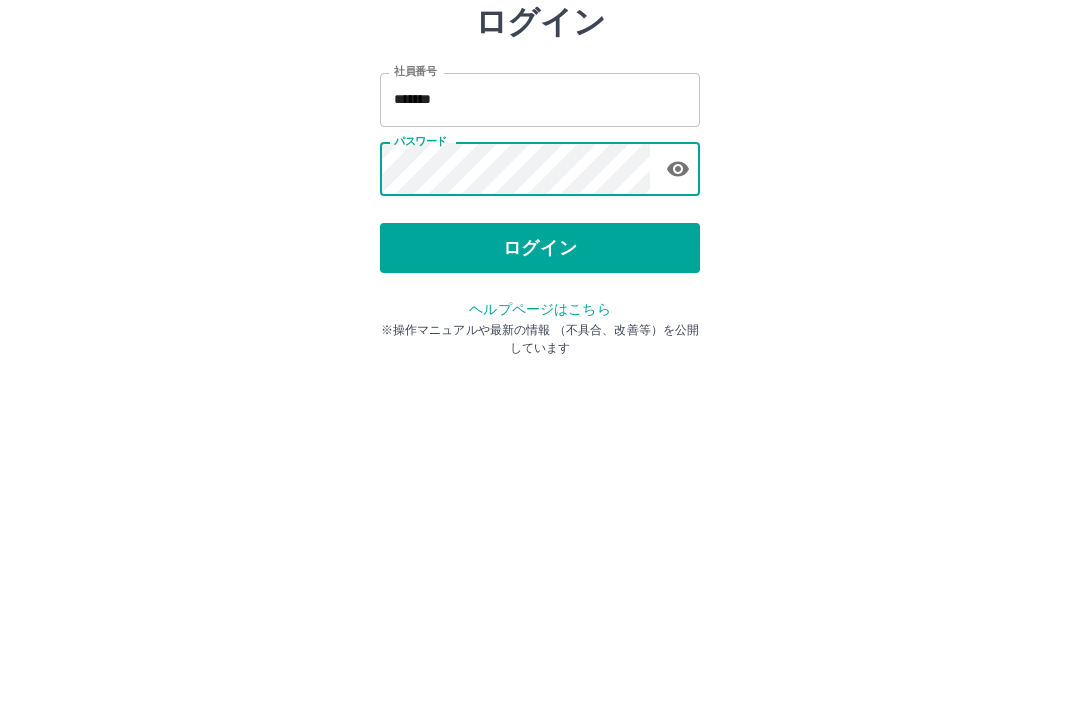click on "ログイン" at bounding box center [540, 371] 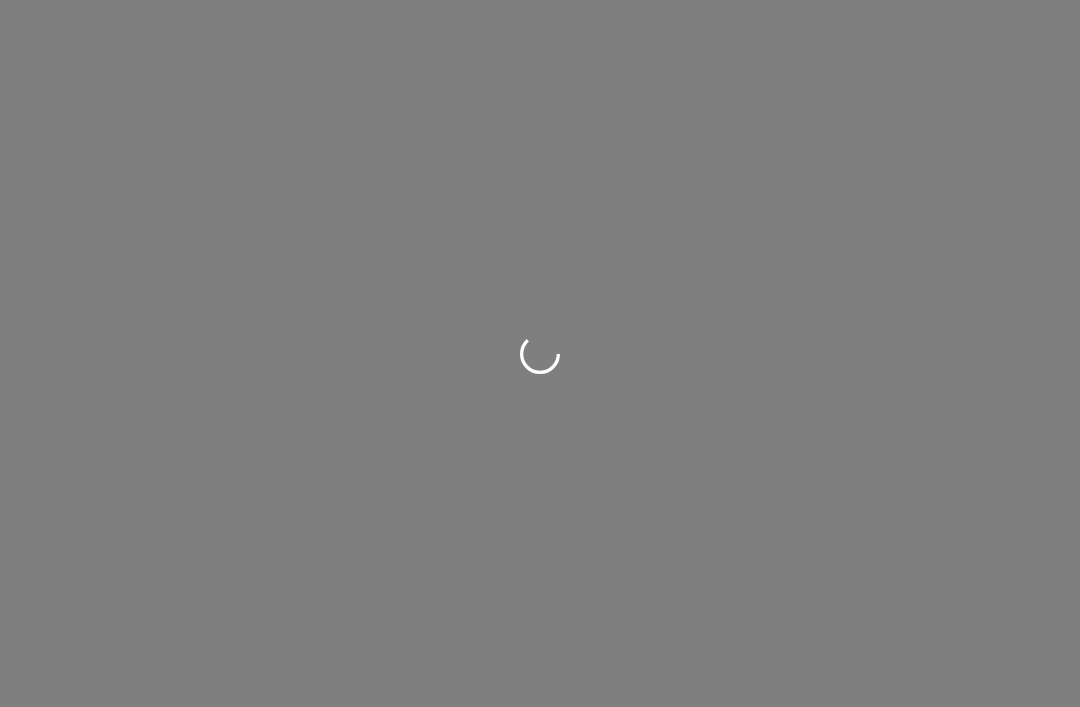 scroll, scrollTop: 0, scrollLeft: 0, axis: both 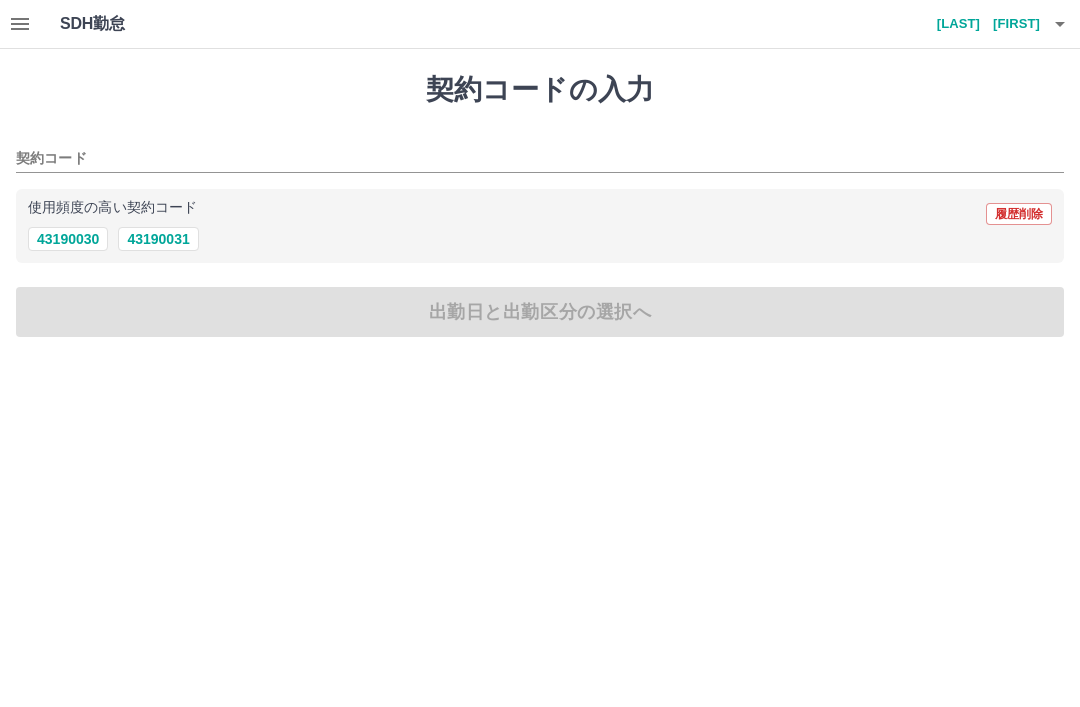 click on "43190030" at bounding box center (68, 239) 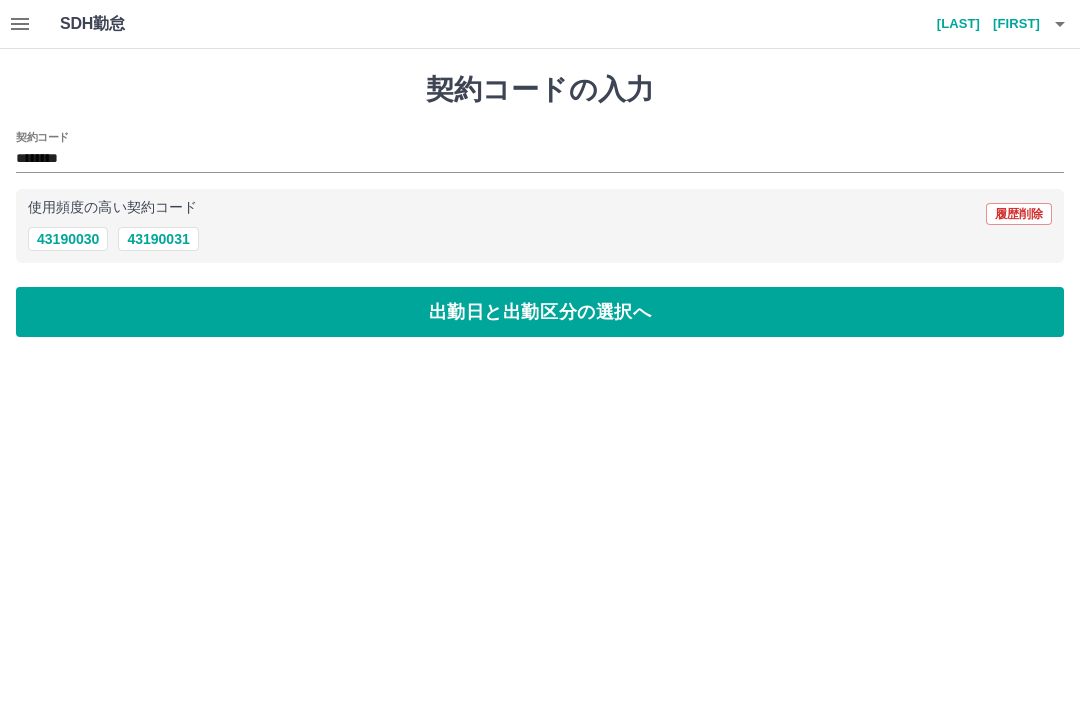 click on "出勤日と出勤区分の選択へ" at bounding box center [540, 312] 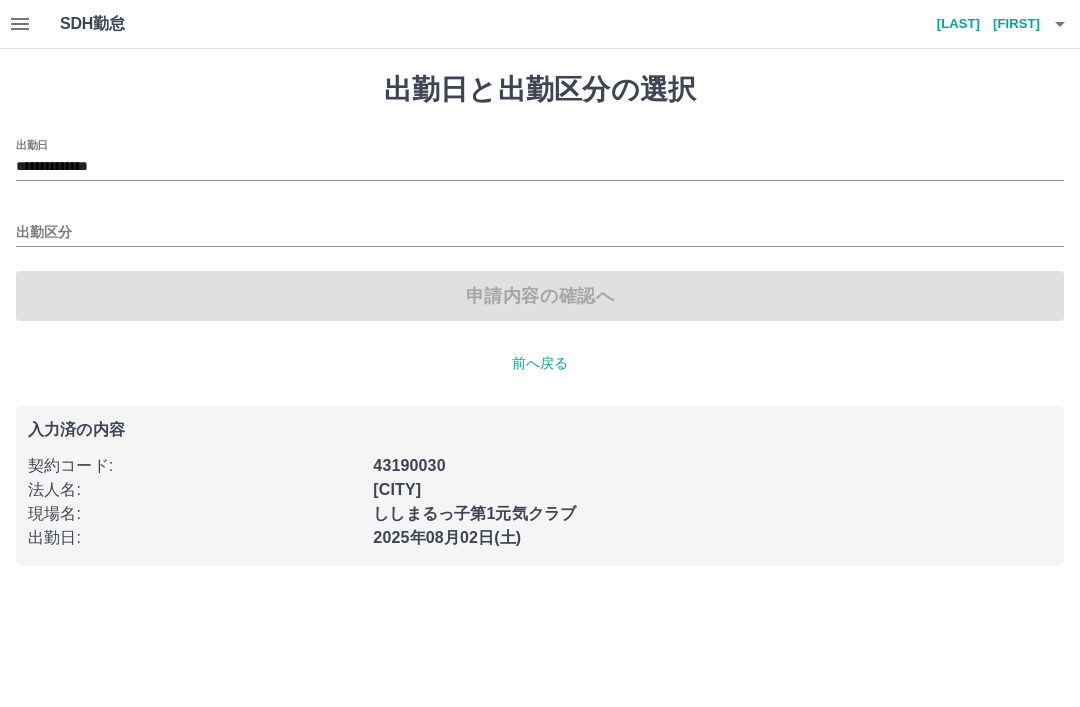 click on "出勤区分" at bounding box center (540, 233) 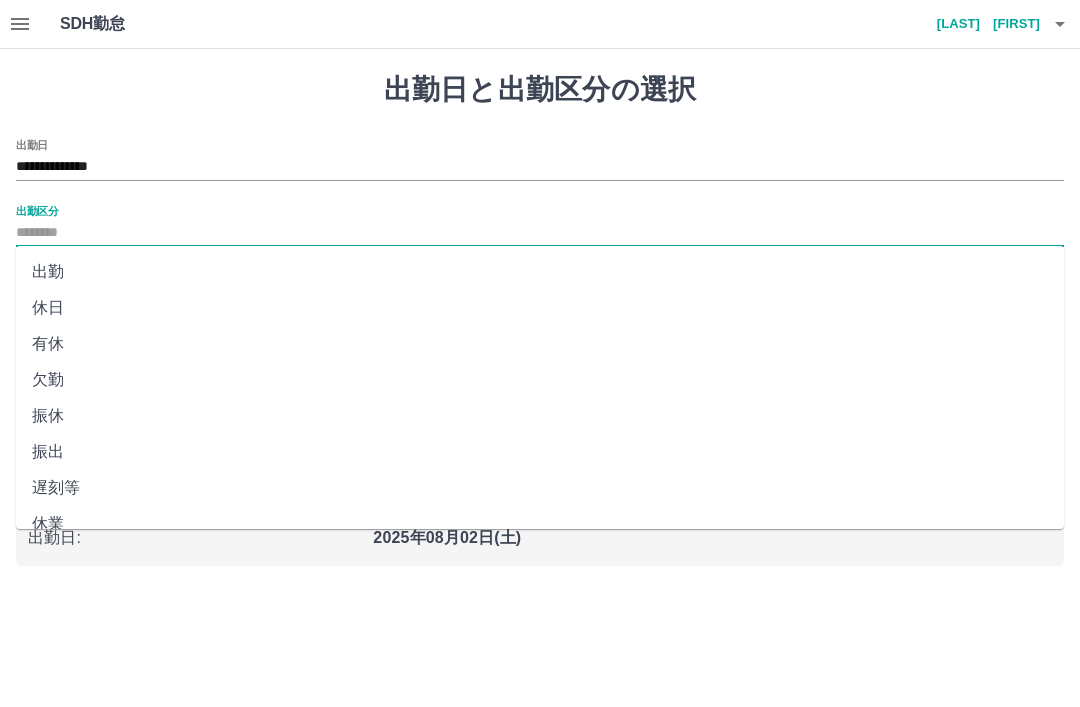 click on "出勤" at bounding box center (540, 272) 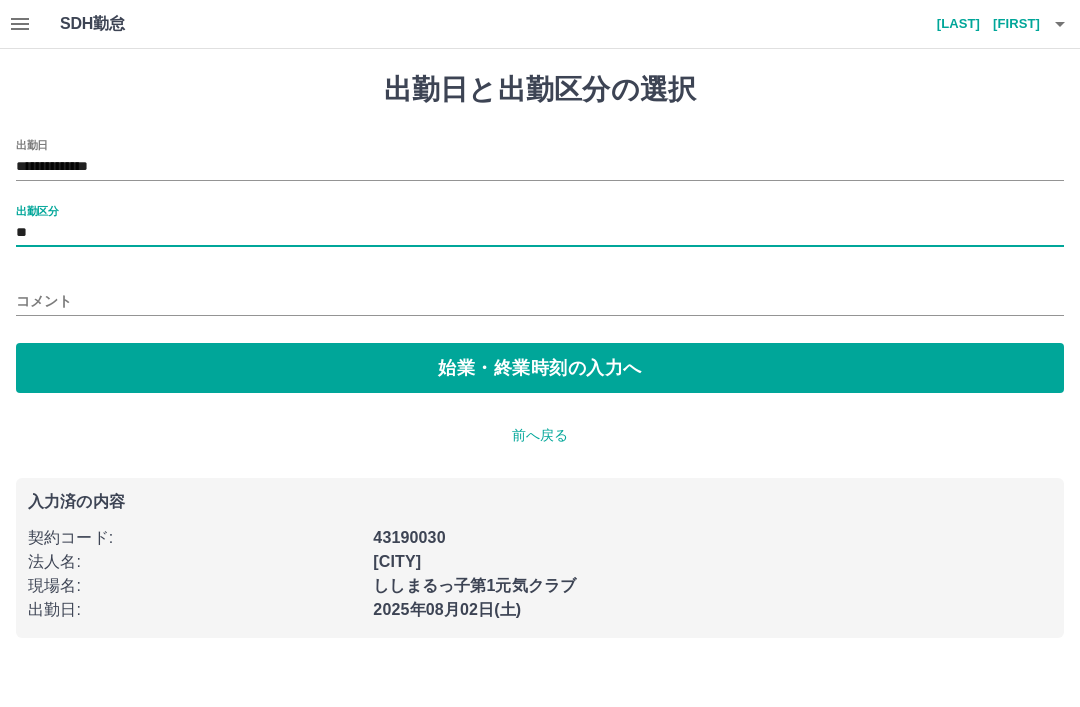 click on "始業・終業時刻の入力へ" at bounding box center [540, 368] 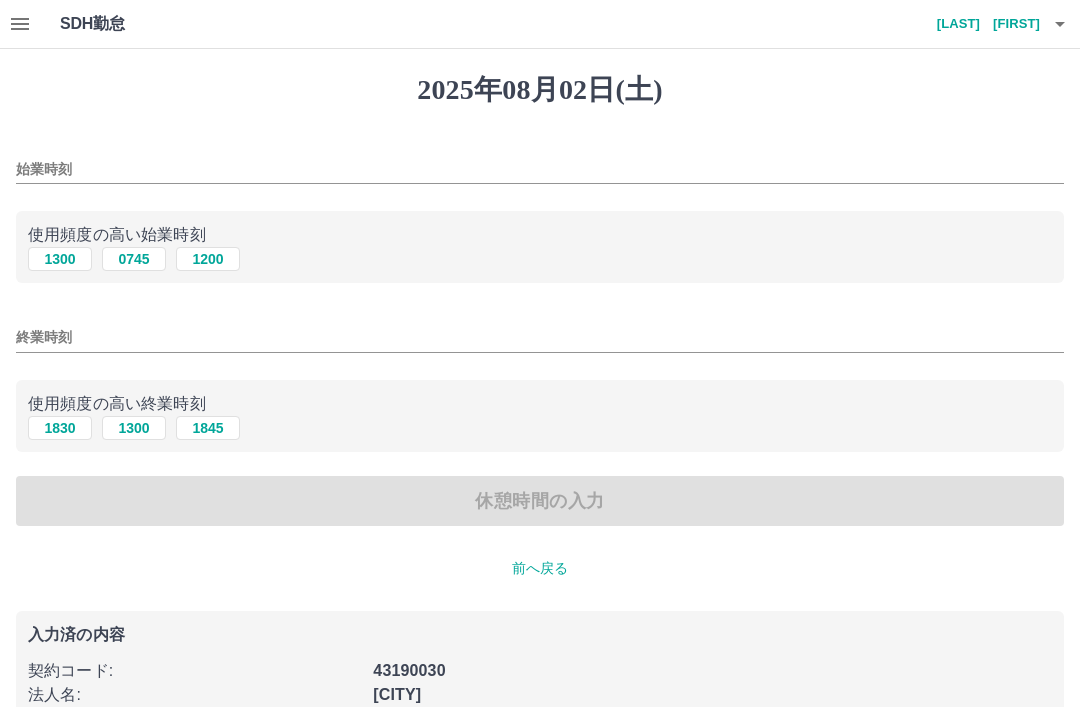 click on "1300" at bounding box center (60, 259) 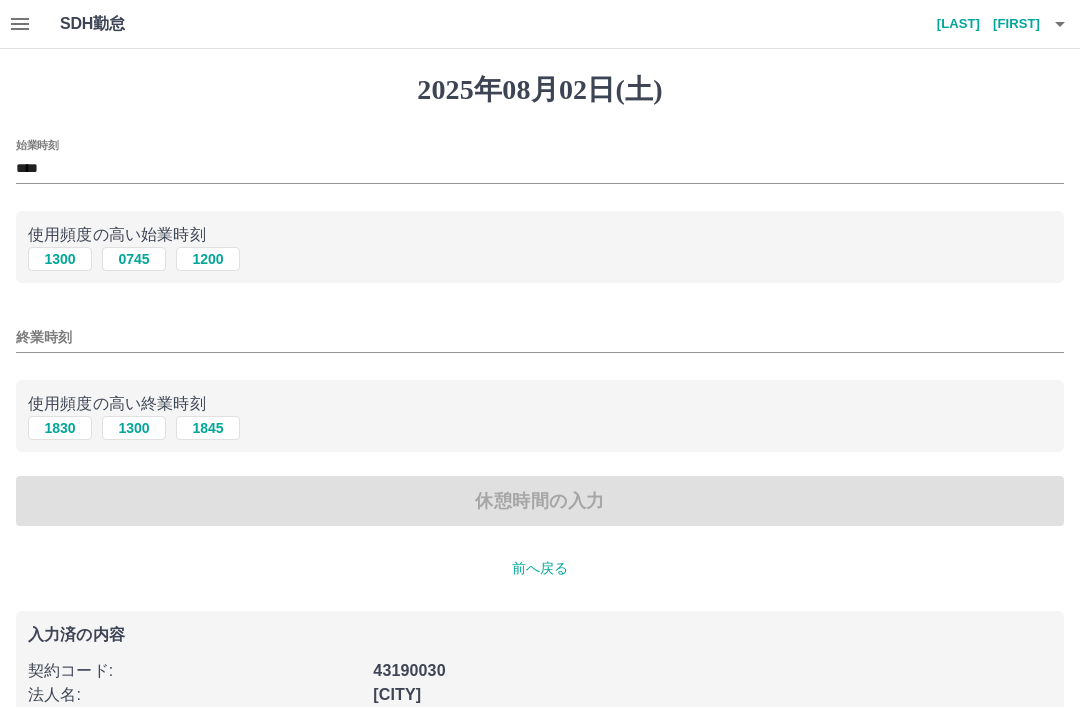 click on "1830" at bounding box center (60, 428) 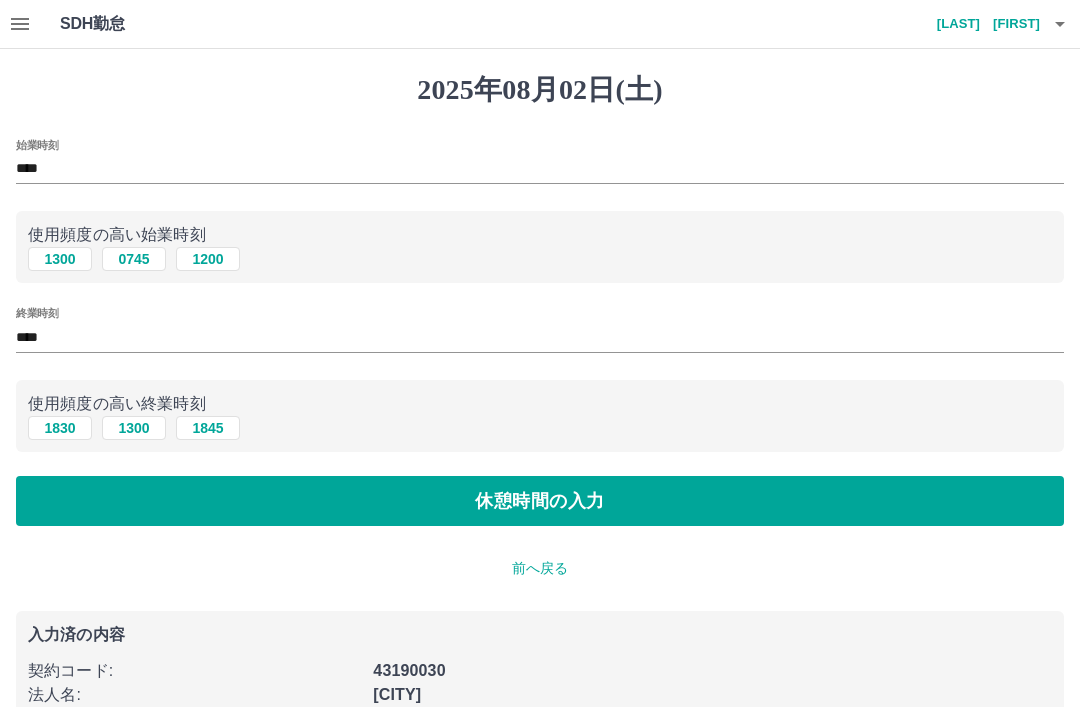 click on "休憩時間の入力" at bounding box center [540, 501] 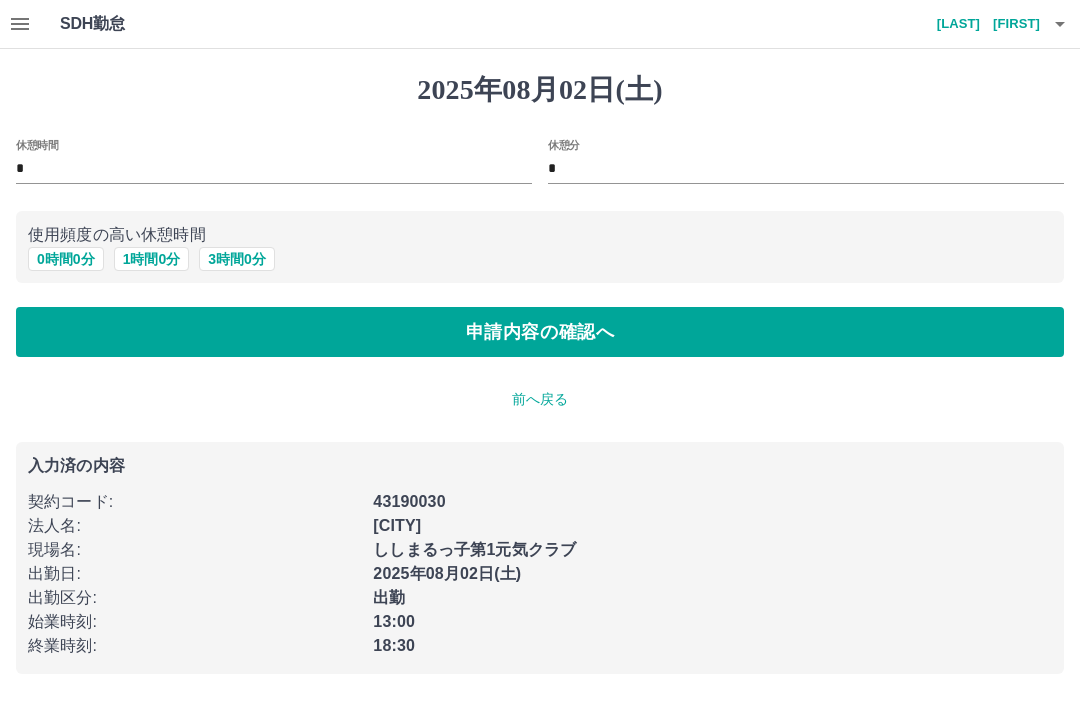 click on "申請内容の確認へ" at bounding box center (540, 332) 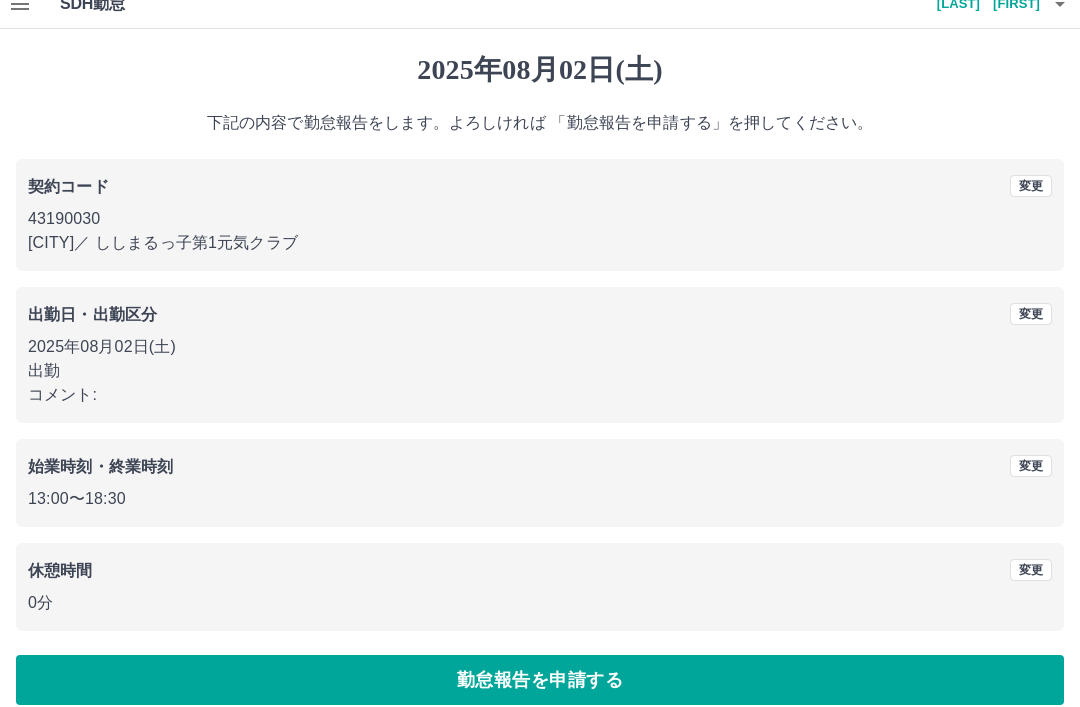 scroll, scrollTop: 41, scrollLeft: 0, axis: vertical 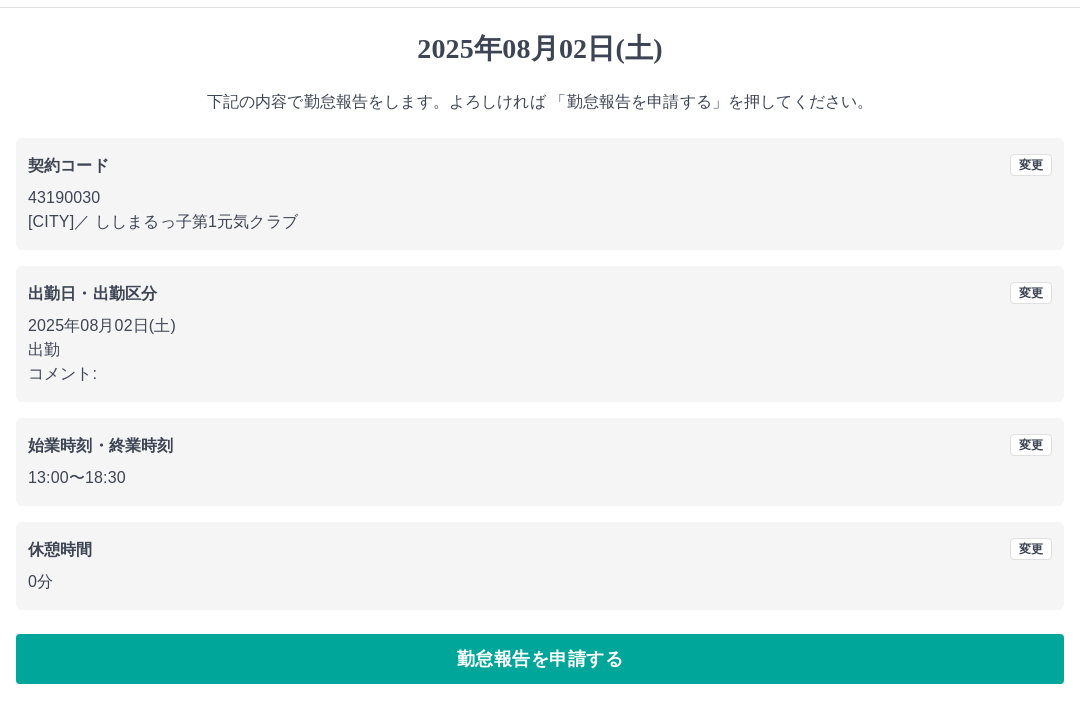 click on "勤怠報告を申請する" at bounding box center [540, 659] 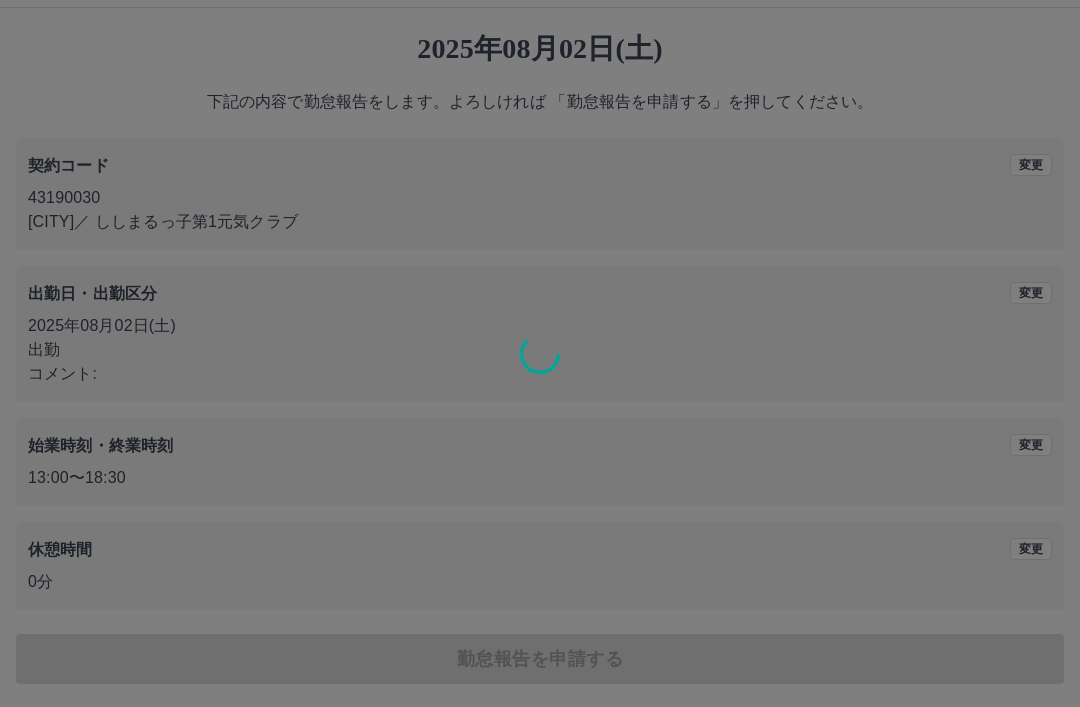 scroll, scrollTop: 0, scrollLeft: 0, axis: both 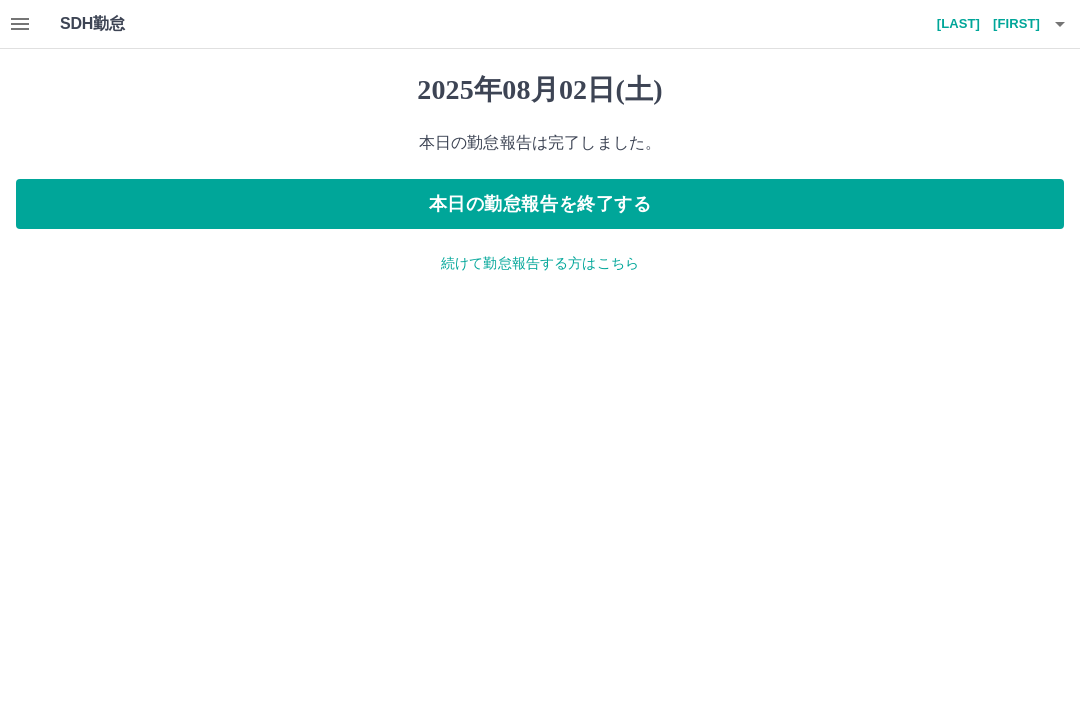 click on "[YEAR]年[MONTH]月[DAY]日(土) 本日の勤怠報告は完了しました。 本日の勤怠報告を終了する 続けて勤怠報告する方はこちら" at bounding box center [540, 173] 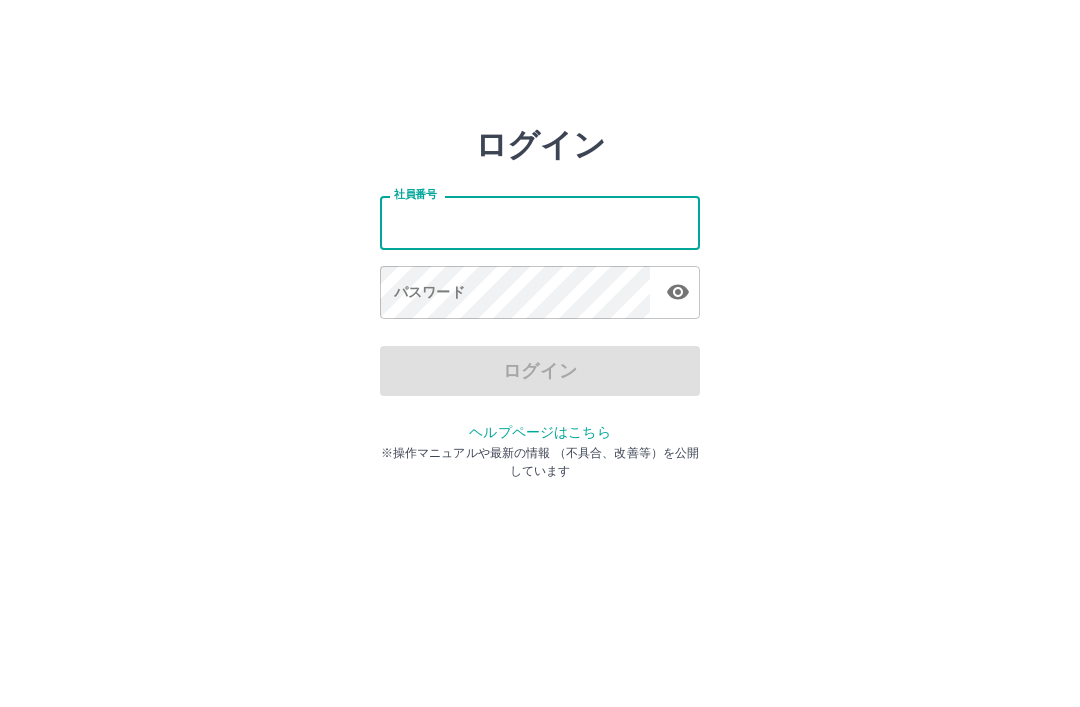 scroll, scrollTop: 0, scrollLeft: 0, axis: both 